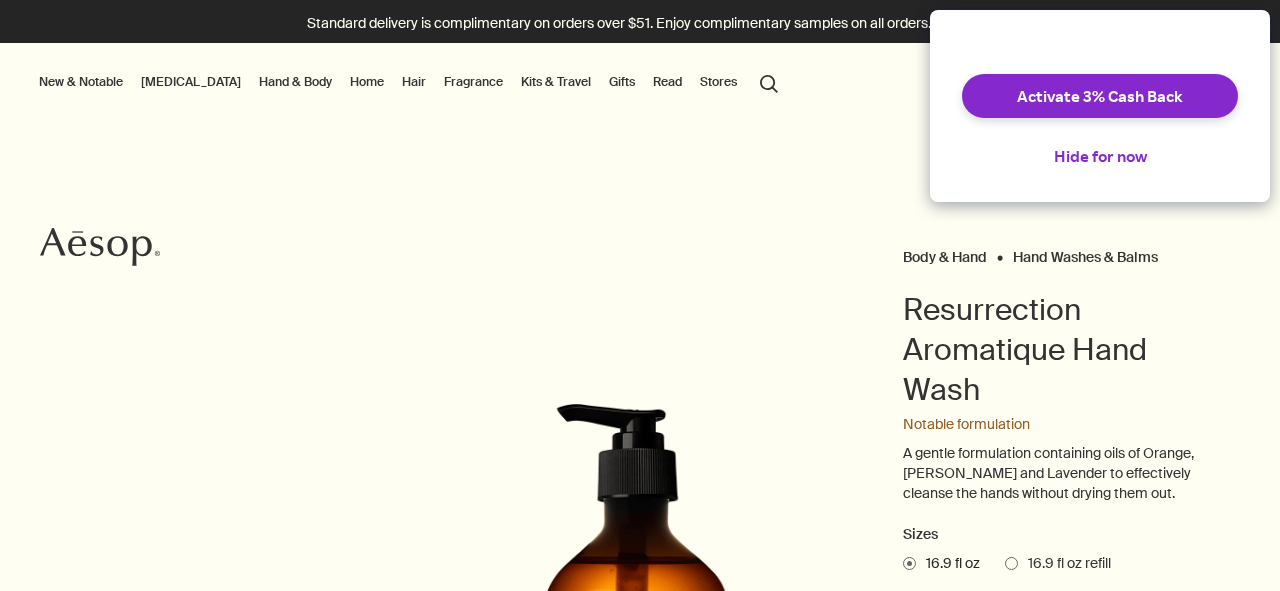 scroll, scrollTop: 0, scrollLeft: 0, axis: both 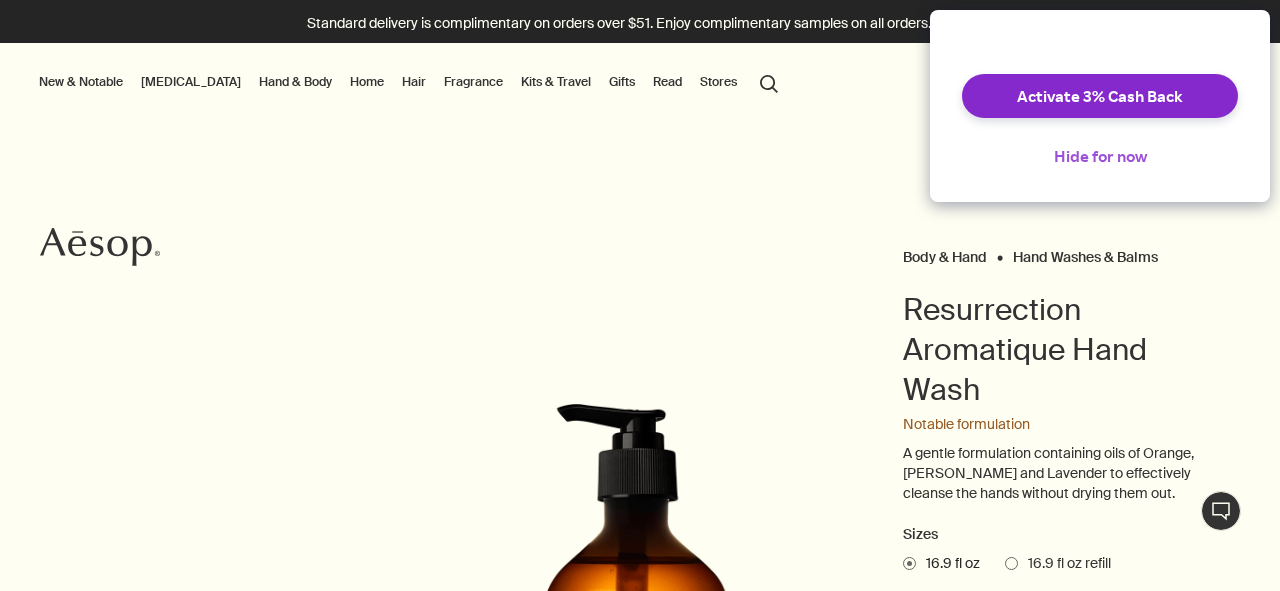 click on "Hide for now" at bounding box center [1100, 156] 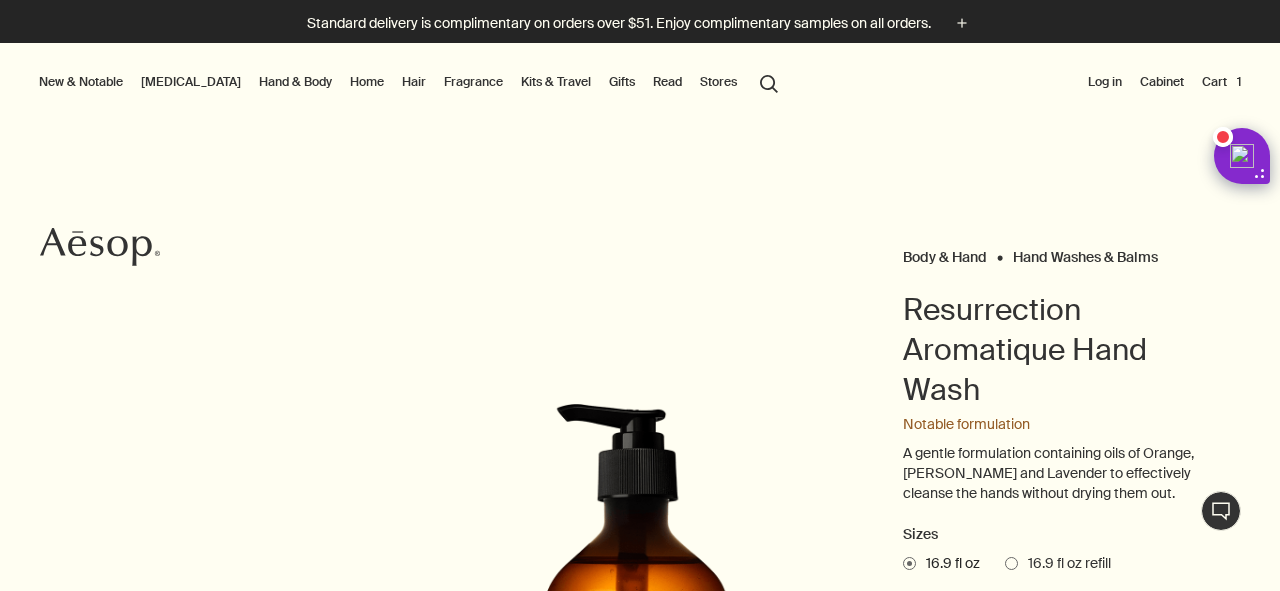 click at bounding box center (640, 591) 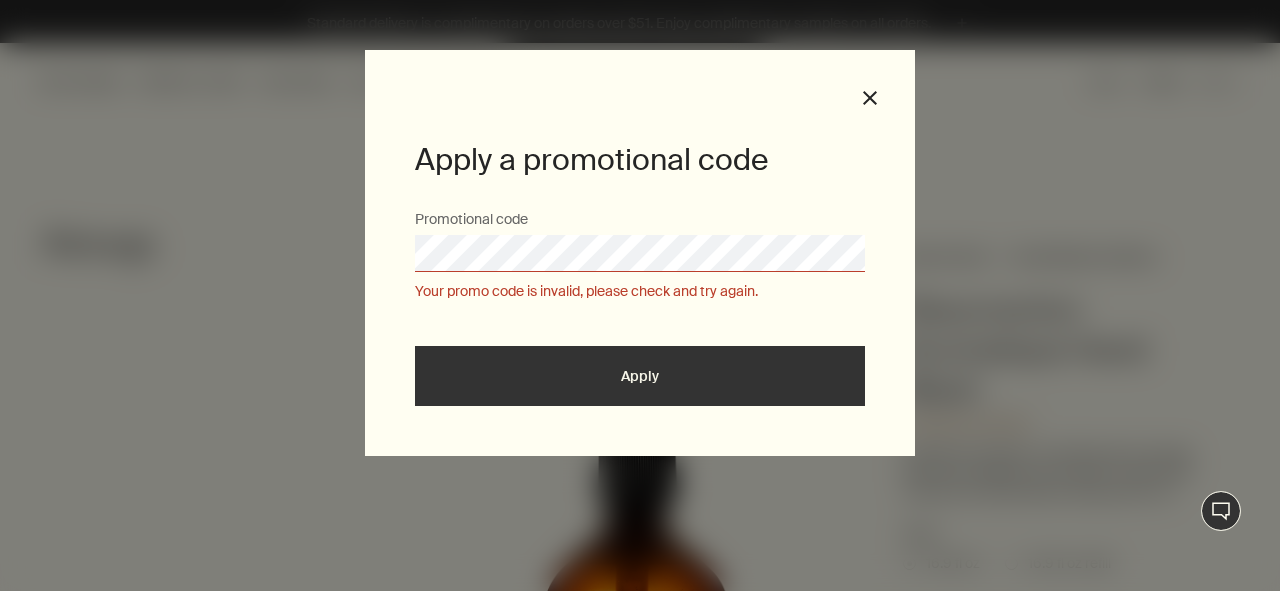 click at bounding box center [640, 591] 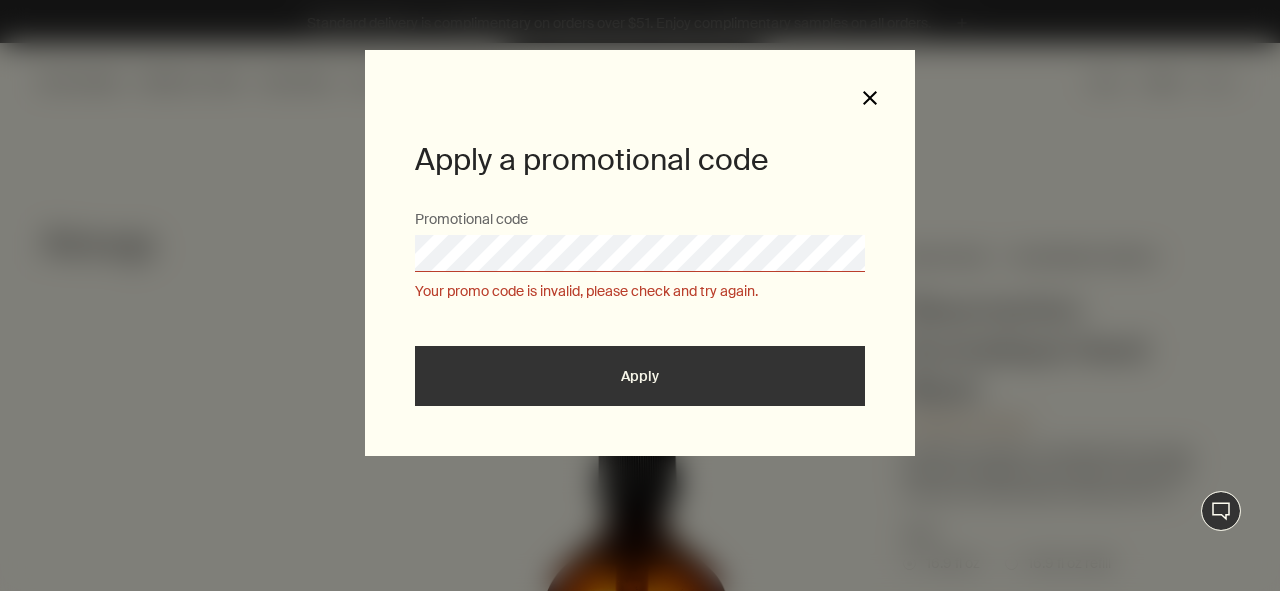 click on "close" at bounding box center (870, 98) 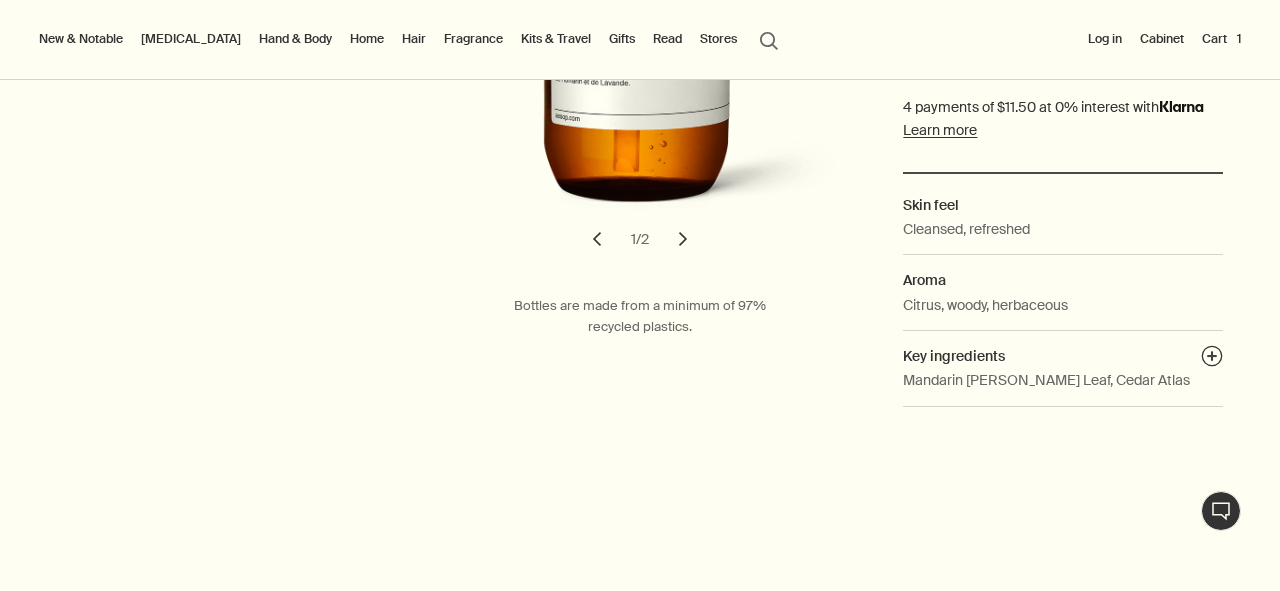 scroll, scrollTop: 0, scrollLeft: 0, axis: both 